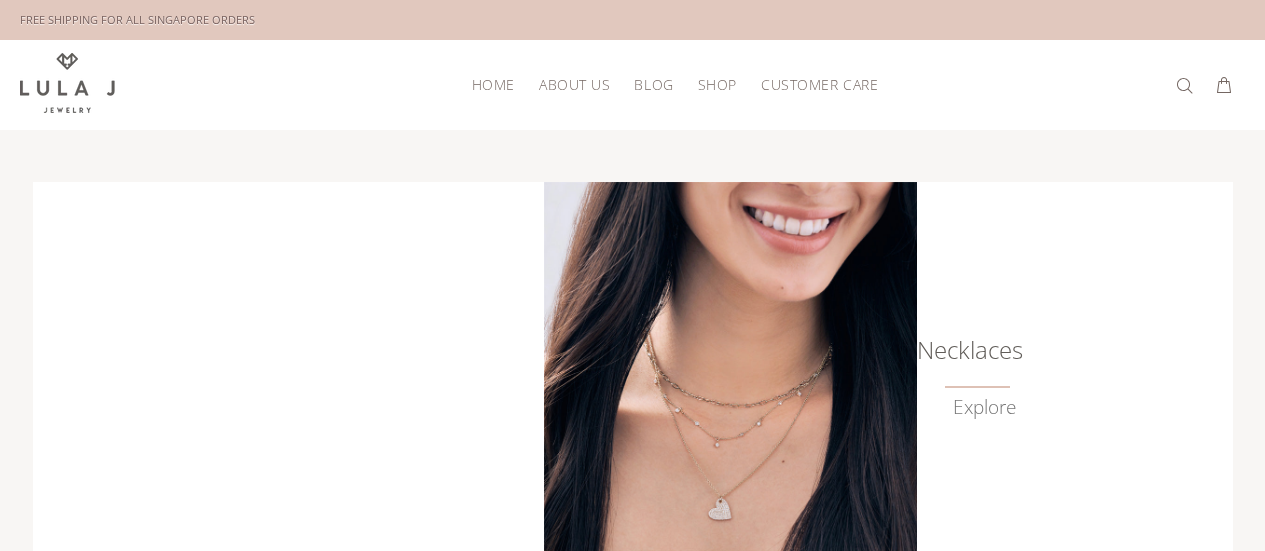 scroll, scrollTop: 0, scrollLeft: 0, axis: both 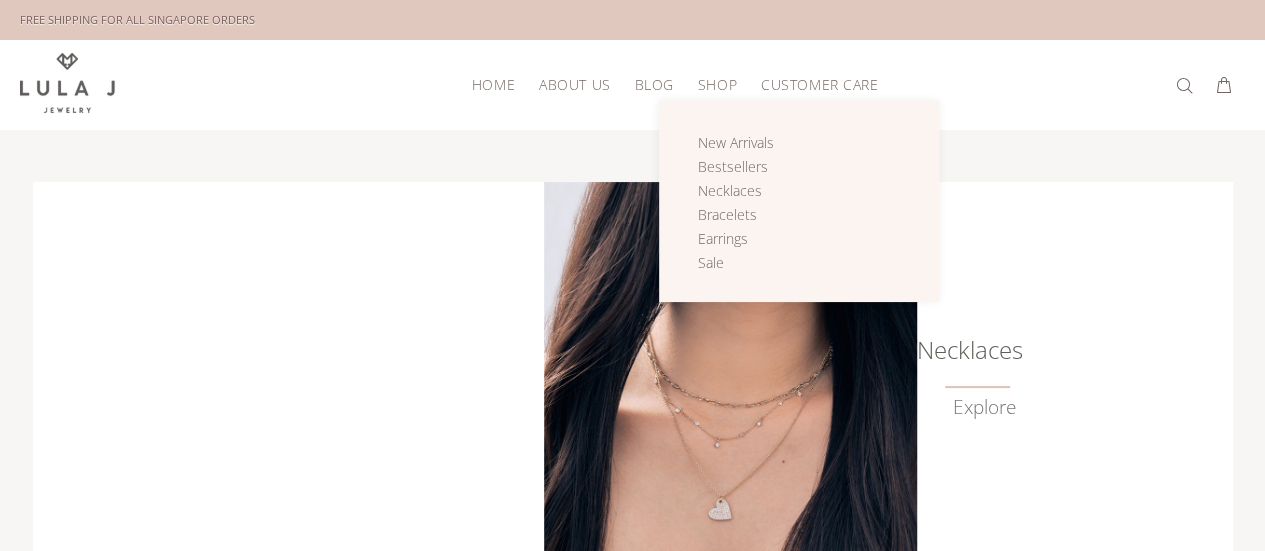 click on "Shop" at bounding box center [717, 84] 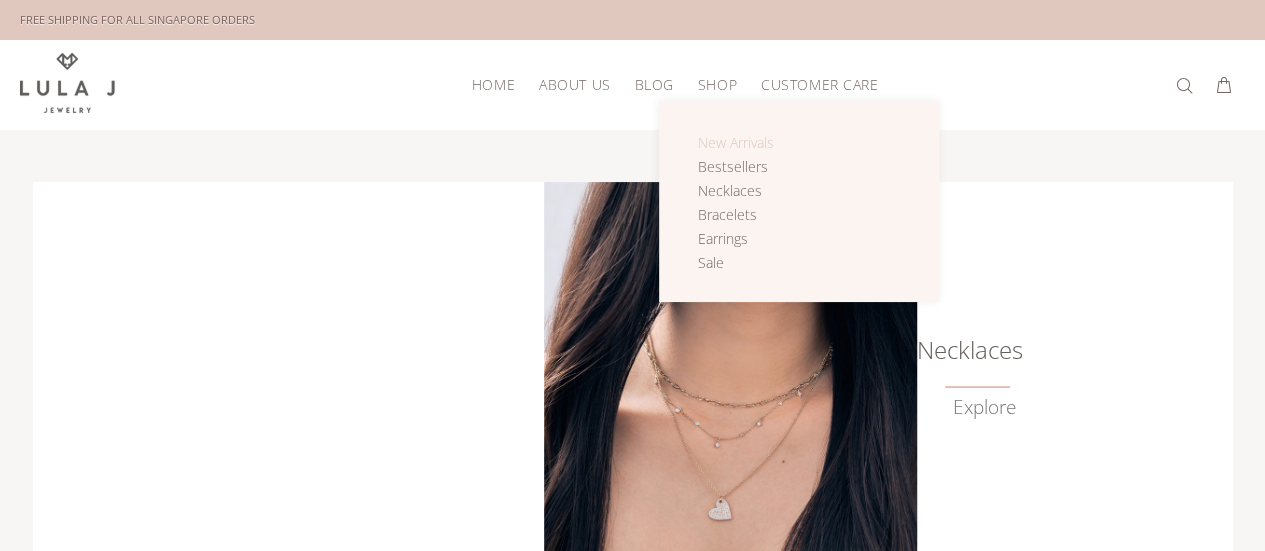 click on "New Arrivals" at bounding box center [736, 142] 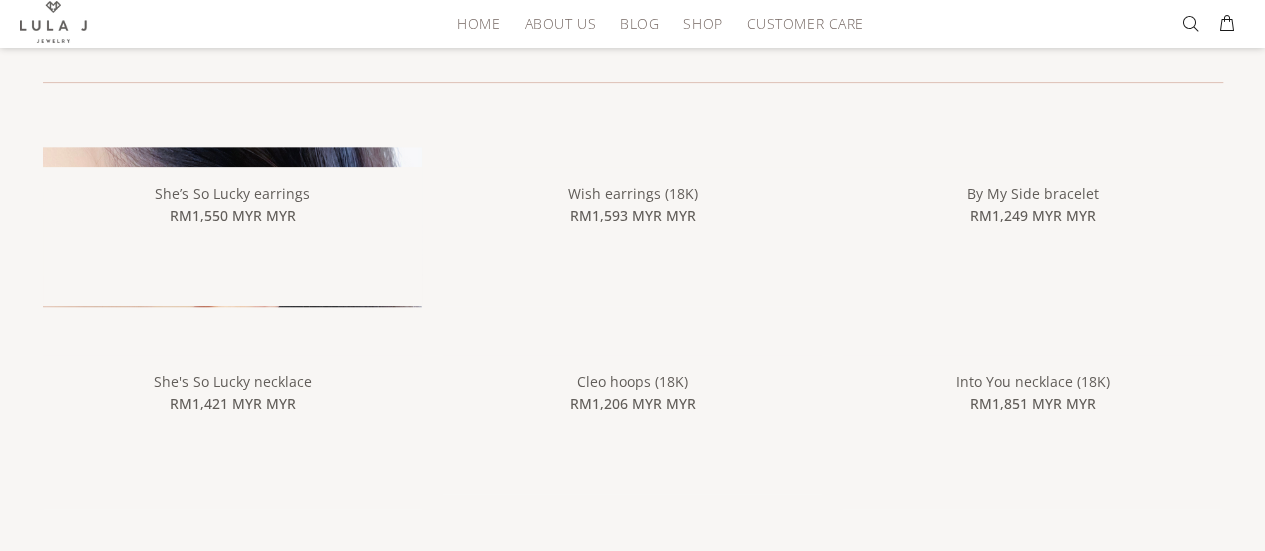 scroll, scrollTop: 200, scrollLeft: 0, axis: vertical 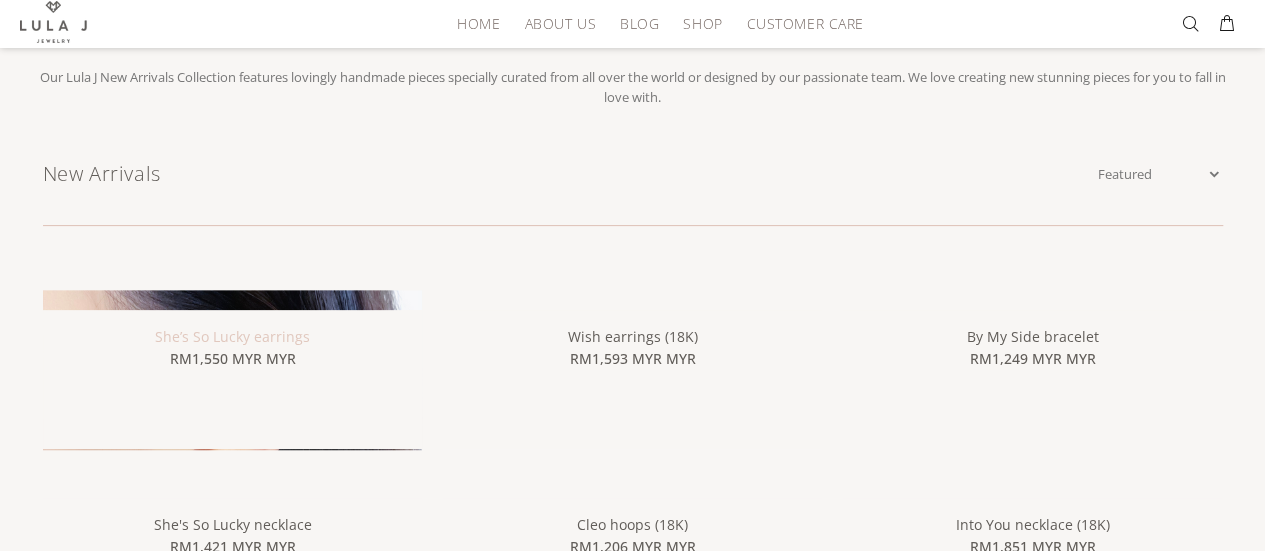 click on "She’s So Lucky earrings" at bounding box center [232, 336] 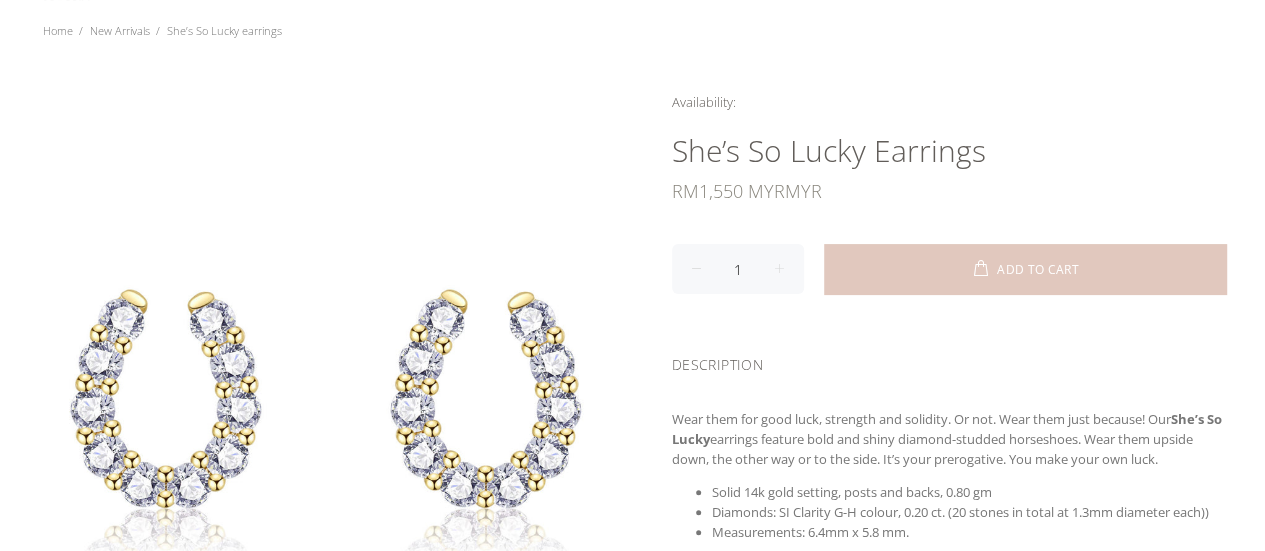 scroll, scrollTop: 100, scrollLeft: 0, axis: vertical 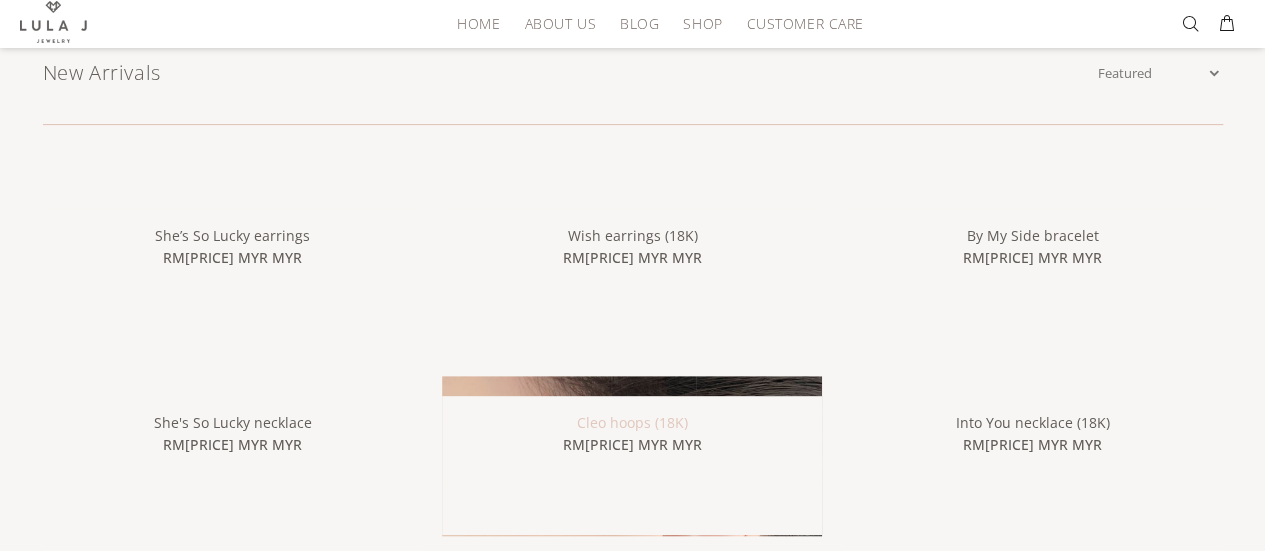 click on "Cleo hoops (18K)" at bounding box center (632, 422) 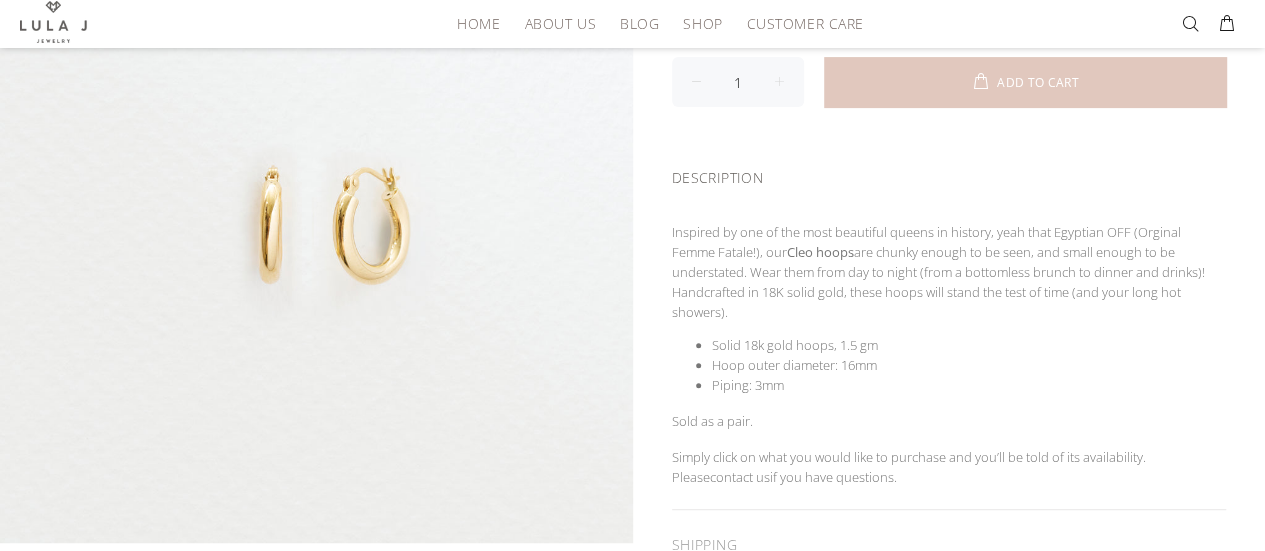 scroll, scrollTop: 0, scrollLeft: 0, axis: both 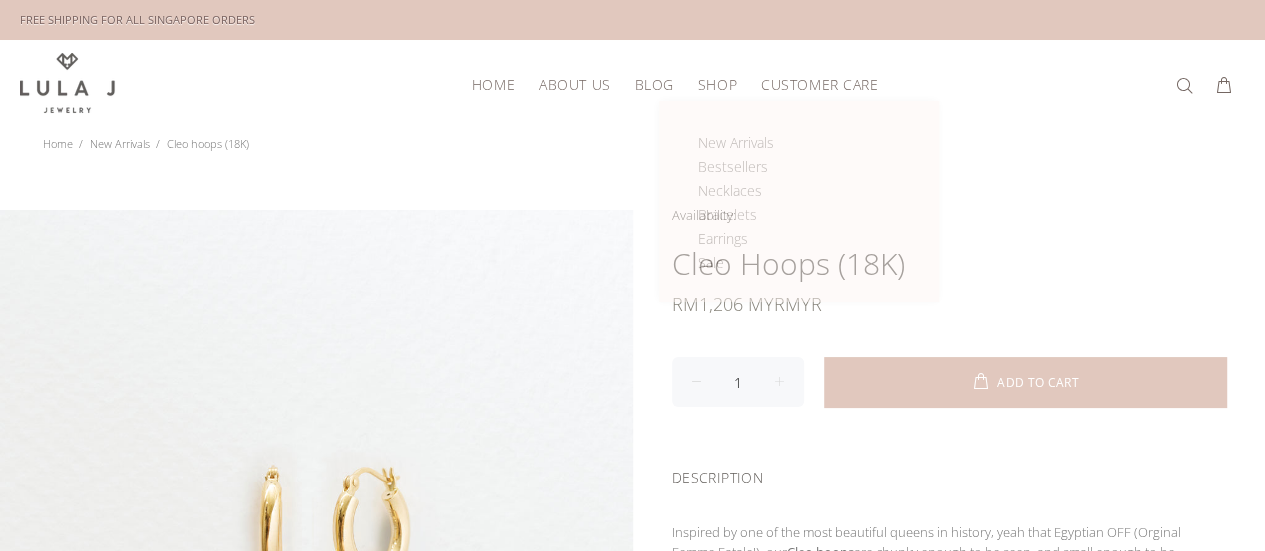 click on "Shop" at bounding box center [717, 84] 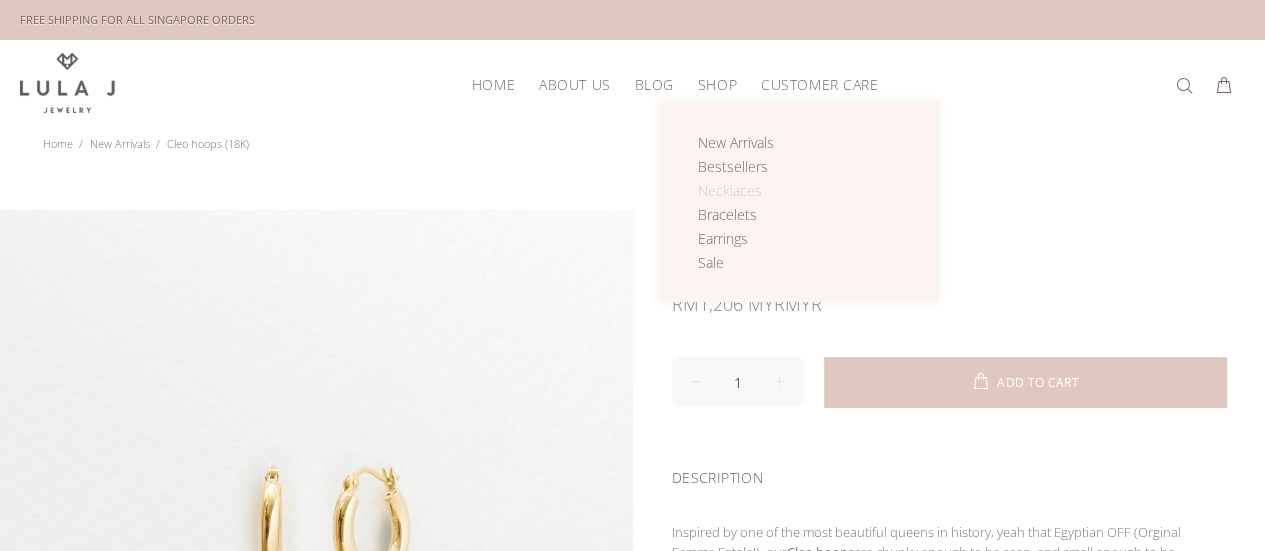 click on "Necklaces" at bounding box center [730, 190] 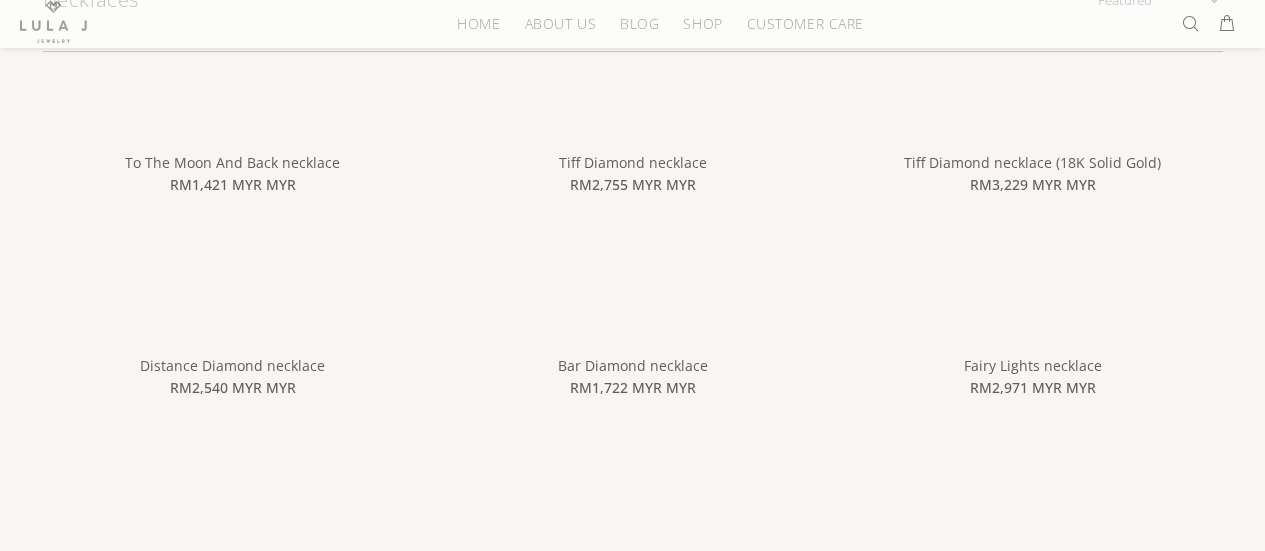 scroll, scrollTop: 400, scrollLeft: 0, axis: vertical 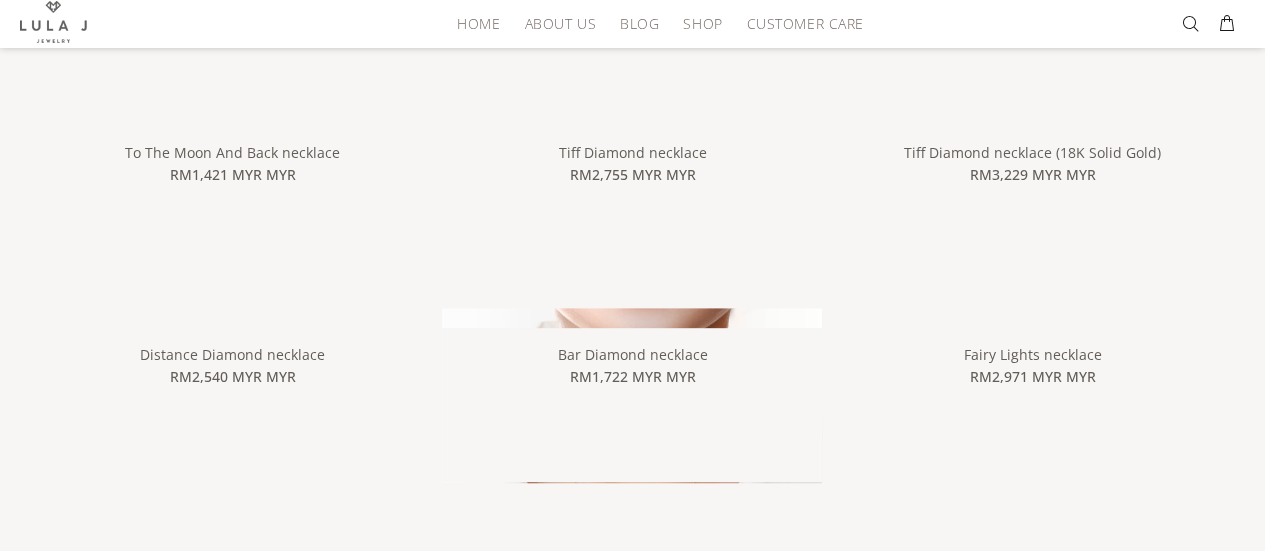 click on "RM1,722 MYR MYR" at bounding box center [632, 377] 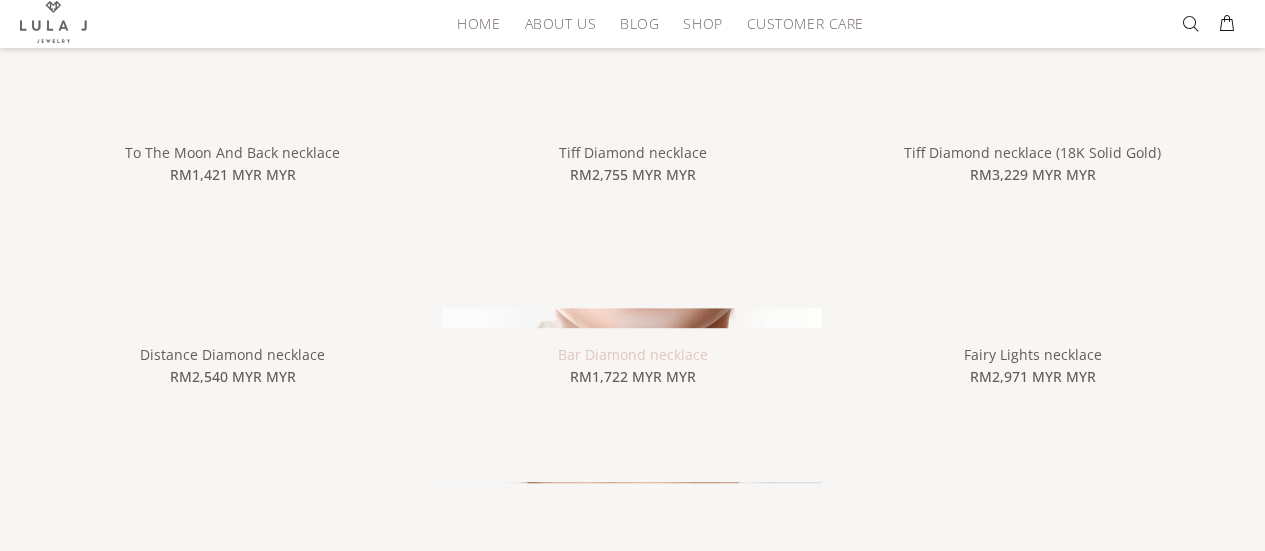 click on "Bar Diamond necklace" at bounding box center (632, 354) 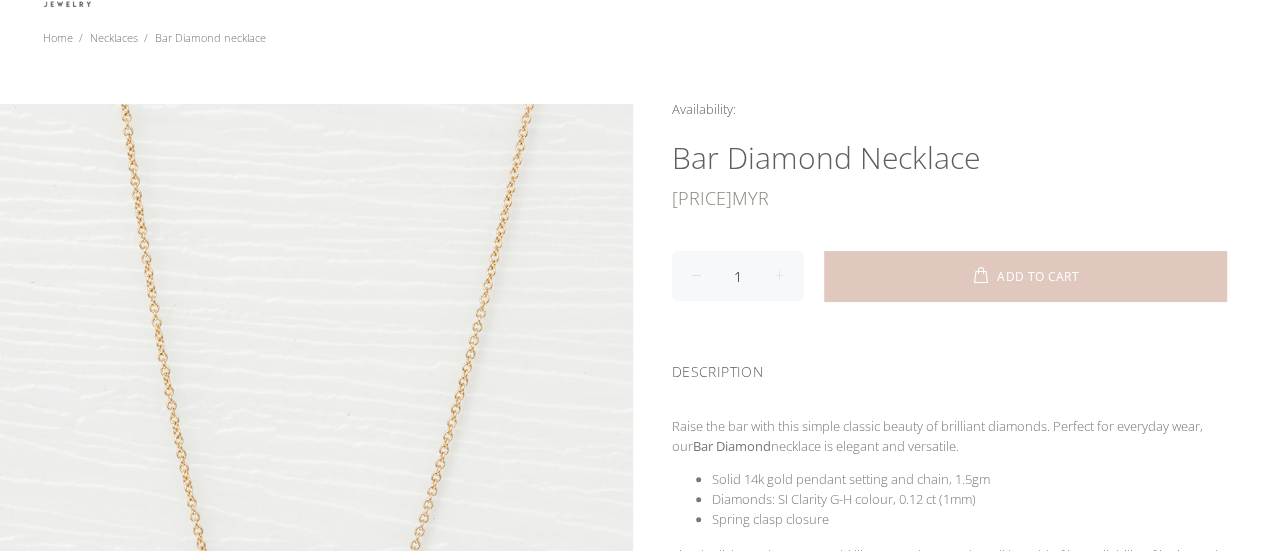 scroll, scrollTop: 400, scrollLeft: 0, axis: vertical 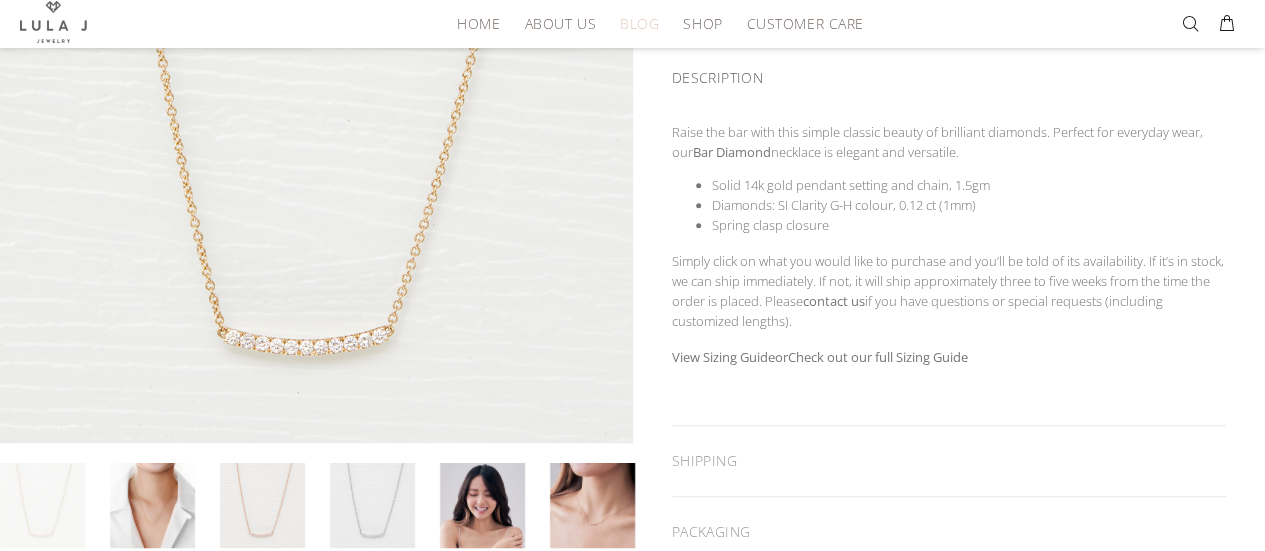 click on "Blog" at bounding box center [639, 23] 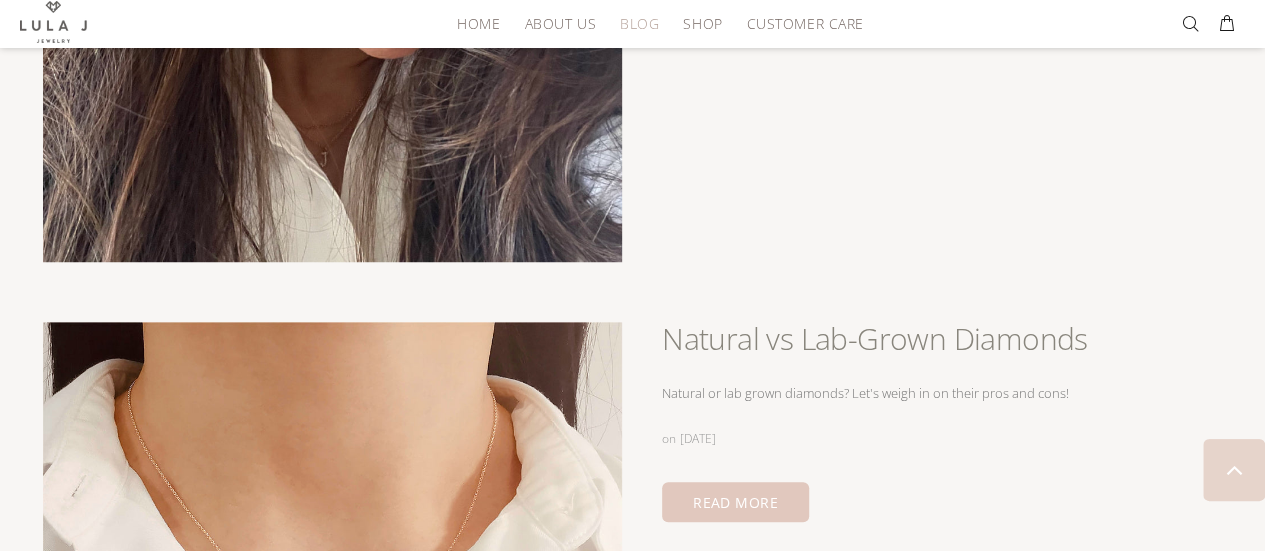 scroll, scrollTop: 300, scrollLeft: 0, axis: vertical 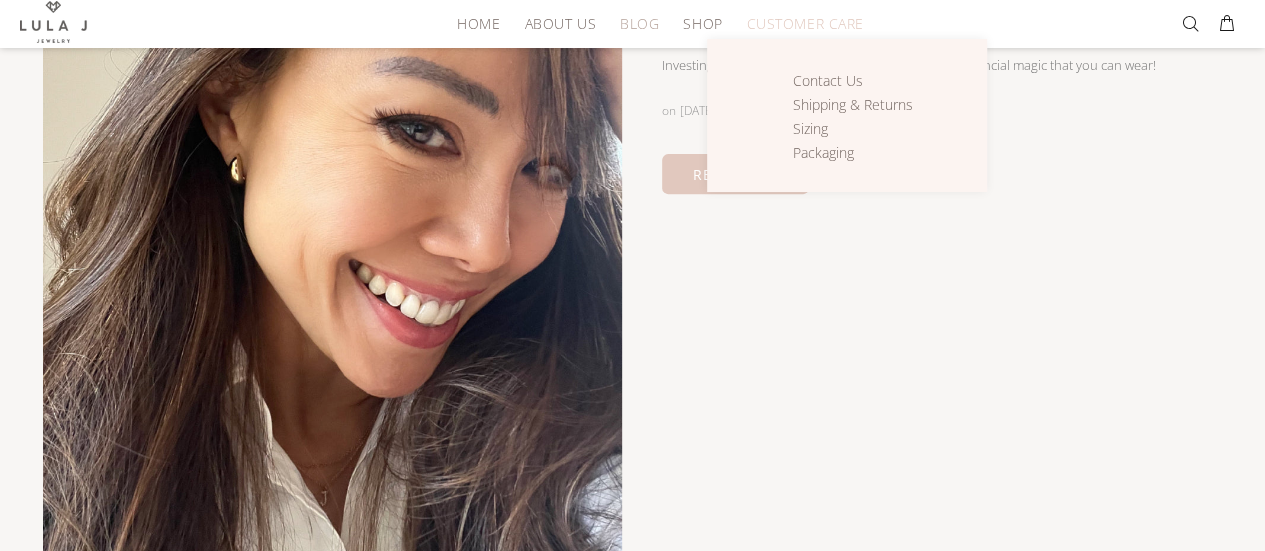 click on "Customer Care" at bounding box center (804, 23) 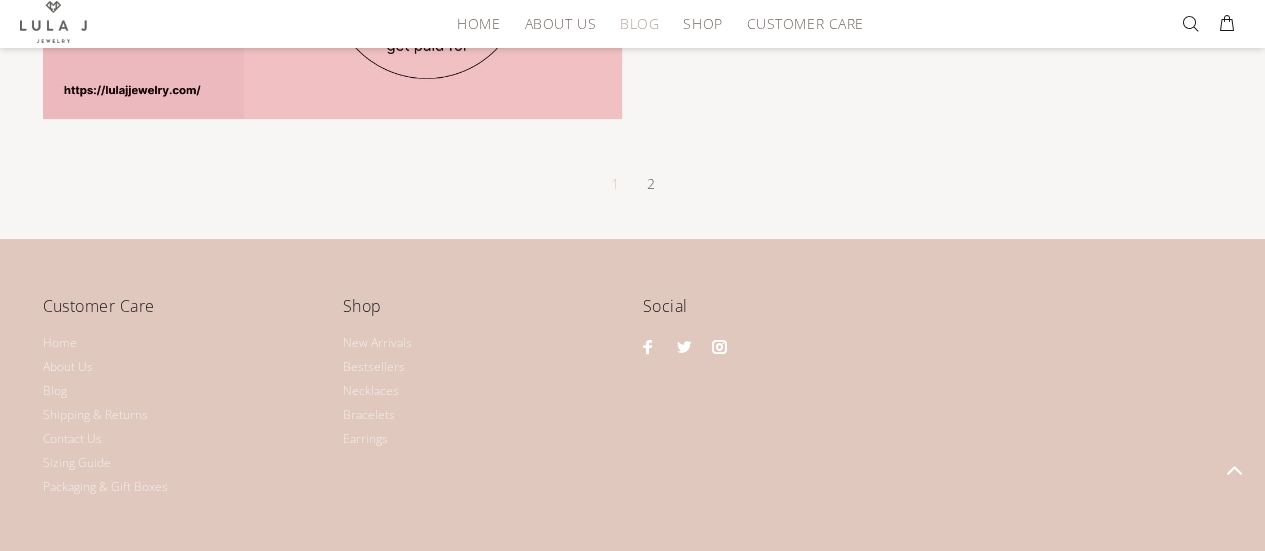 scroll, scrollTop: 4011, scrollLeft: 0, axis: vertical 